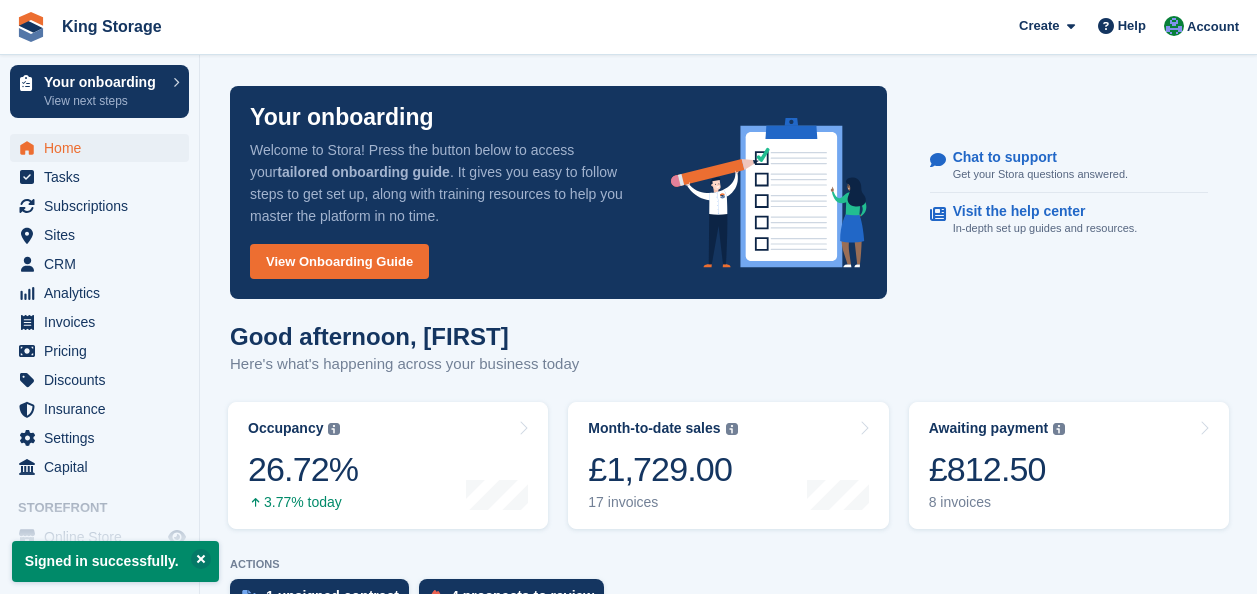 scroll, scrollTop: 0, scrollLeft: 0, axis: both 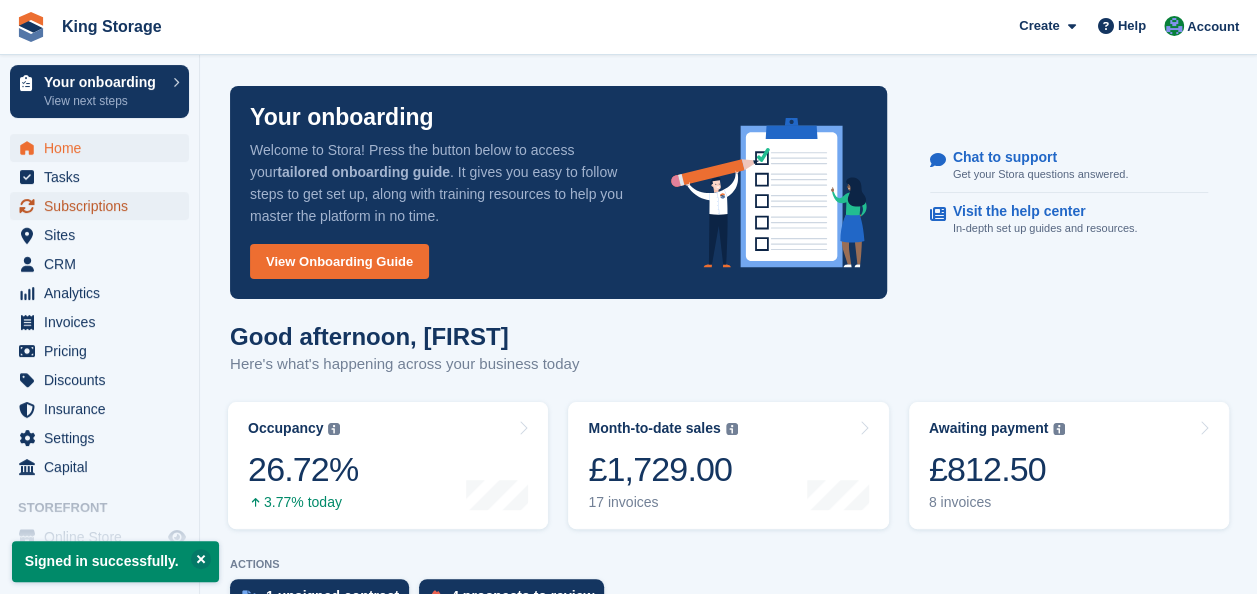 click on "Subscriptions" at bounding box center [104, 206] 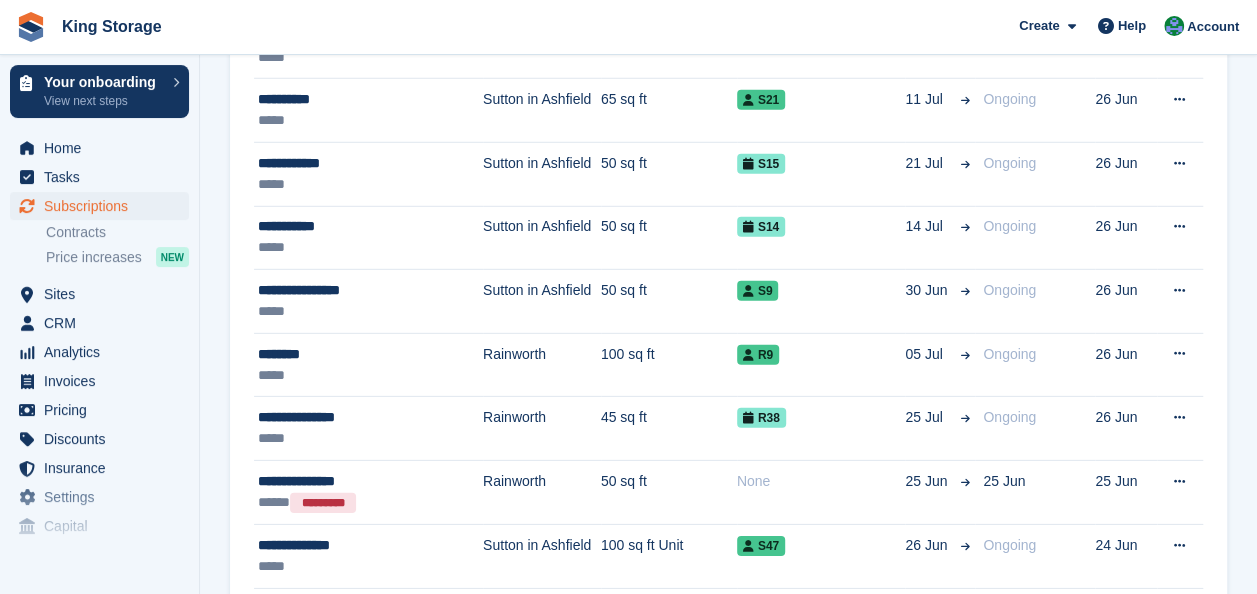scroll, scrollTop: 3004, scrollLeft: 0, axis: vertical 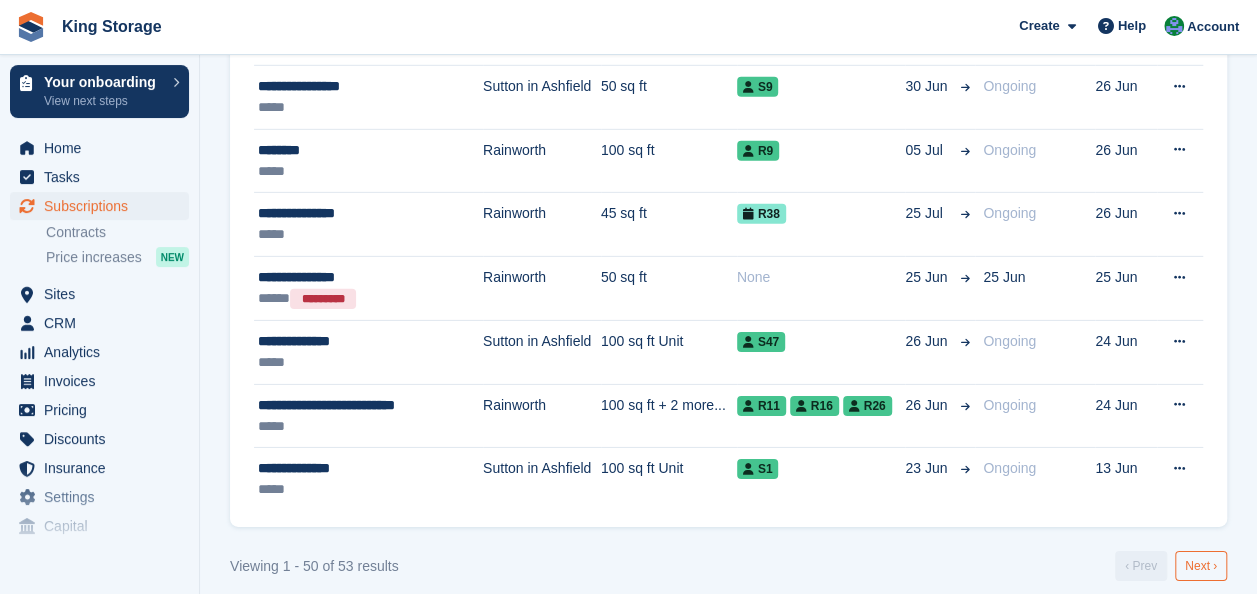 click on "Next ›" at bounding box center [1201, 566] 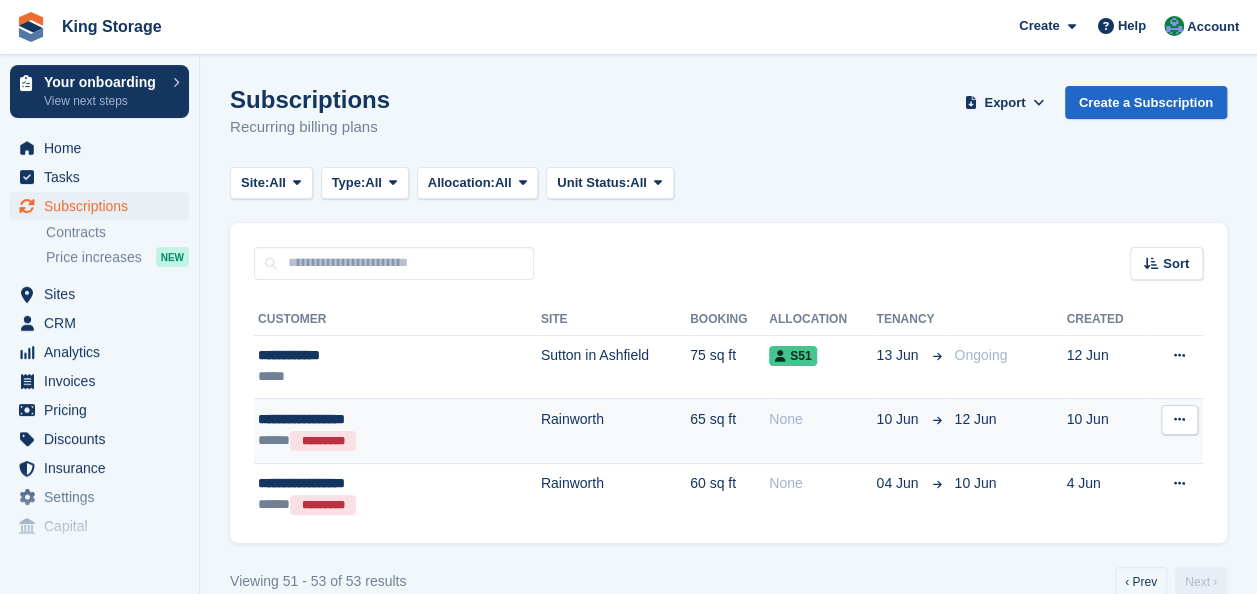 scroll, scrollTop: 32, scrollLeft: 0, axis: vertical 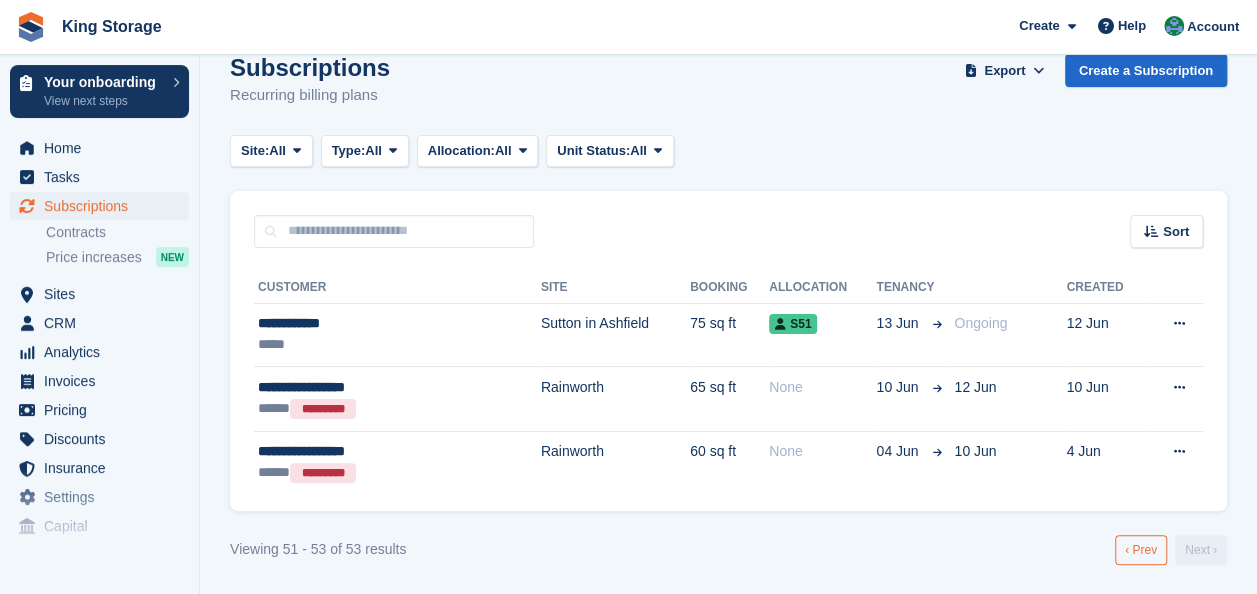 click on "‹ Prev" at bounding box center [1141, 550] 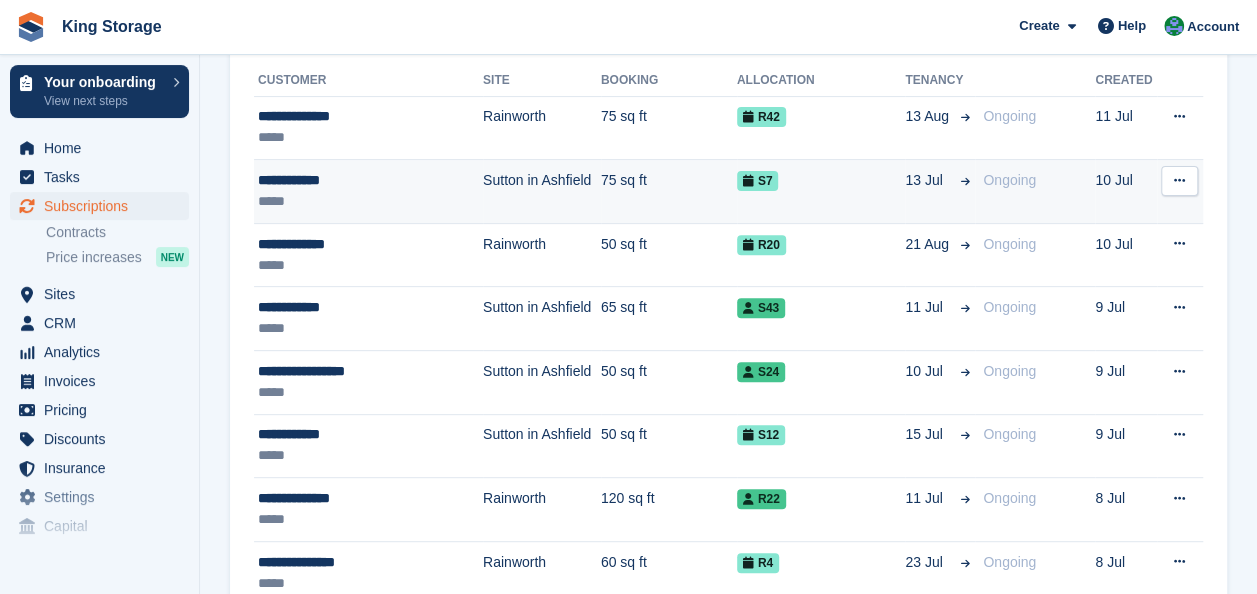 scroll, scrollTop: 332, scrollLeft: 0, axis: vertical 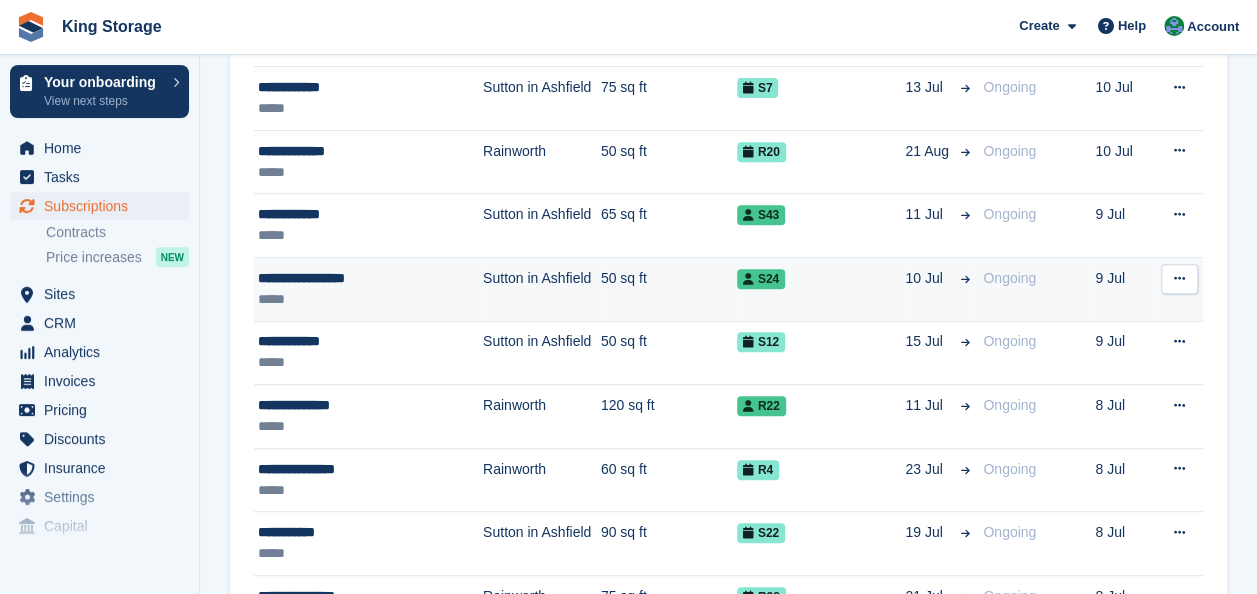click on "*****" at bounding box center (361, 299) 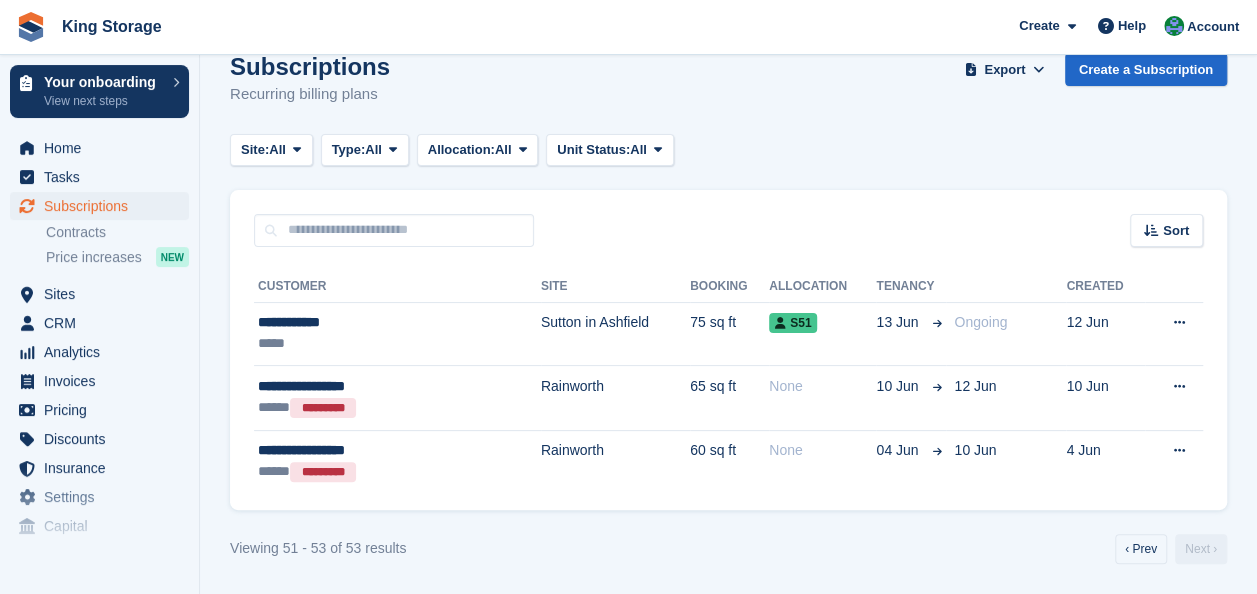 scroll, scrollTop: 32, scrollLeft: 0, axis: vertical 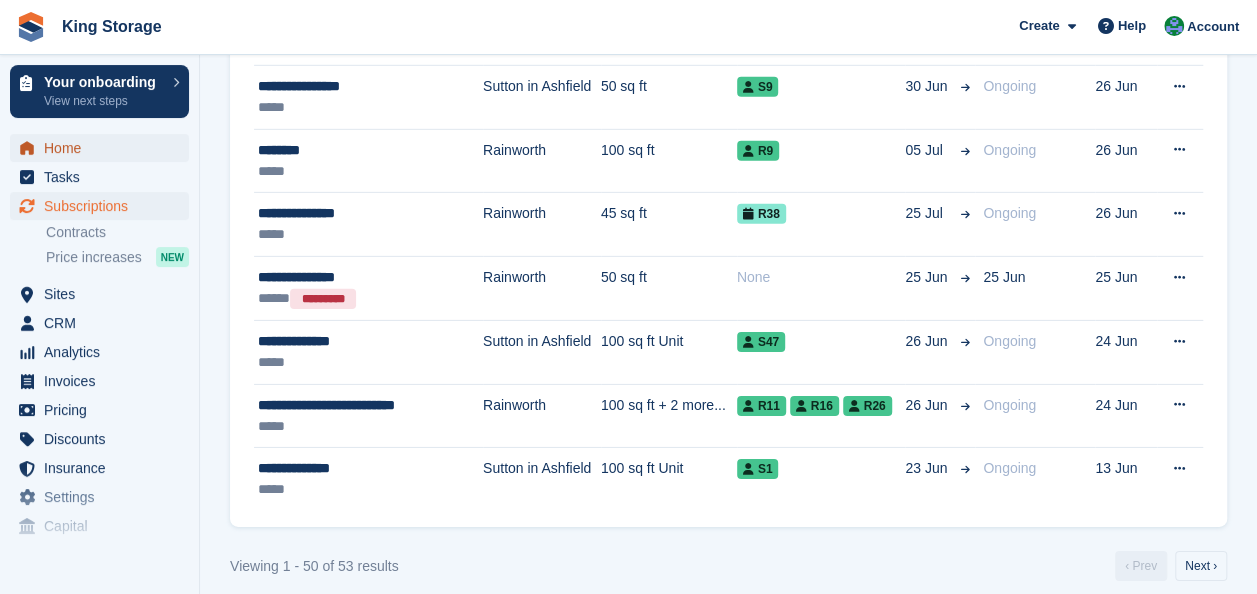 click on "Home" at bounding box center (104, 148) 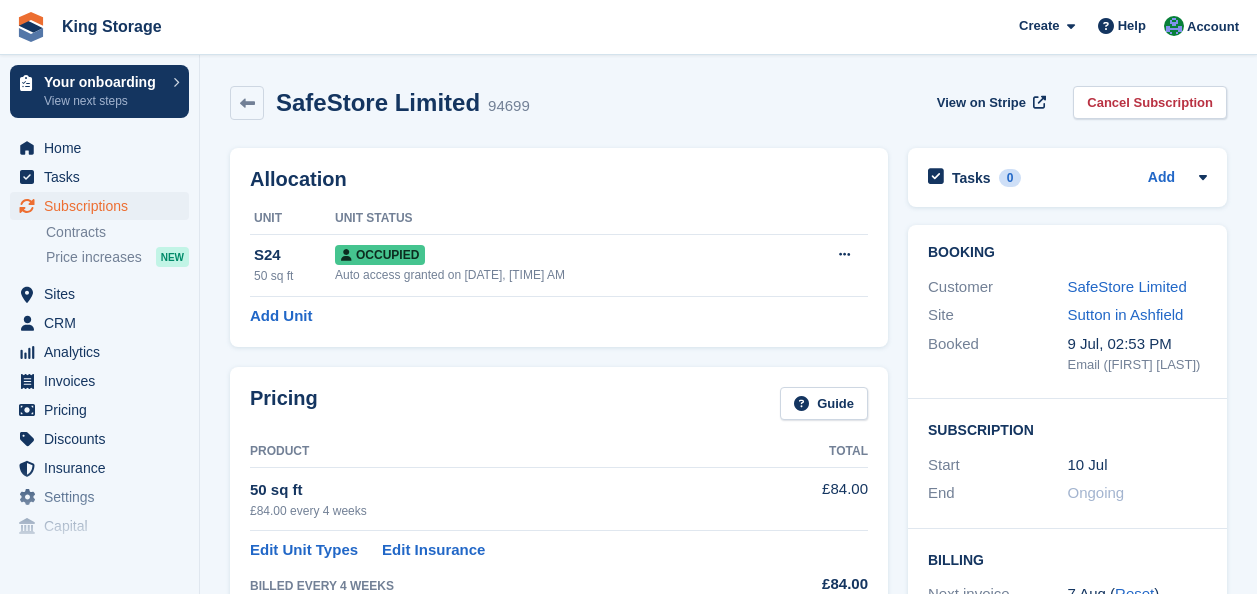 scroll, scrollTop: 0, scrollLeft: 0, axis: both 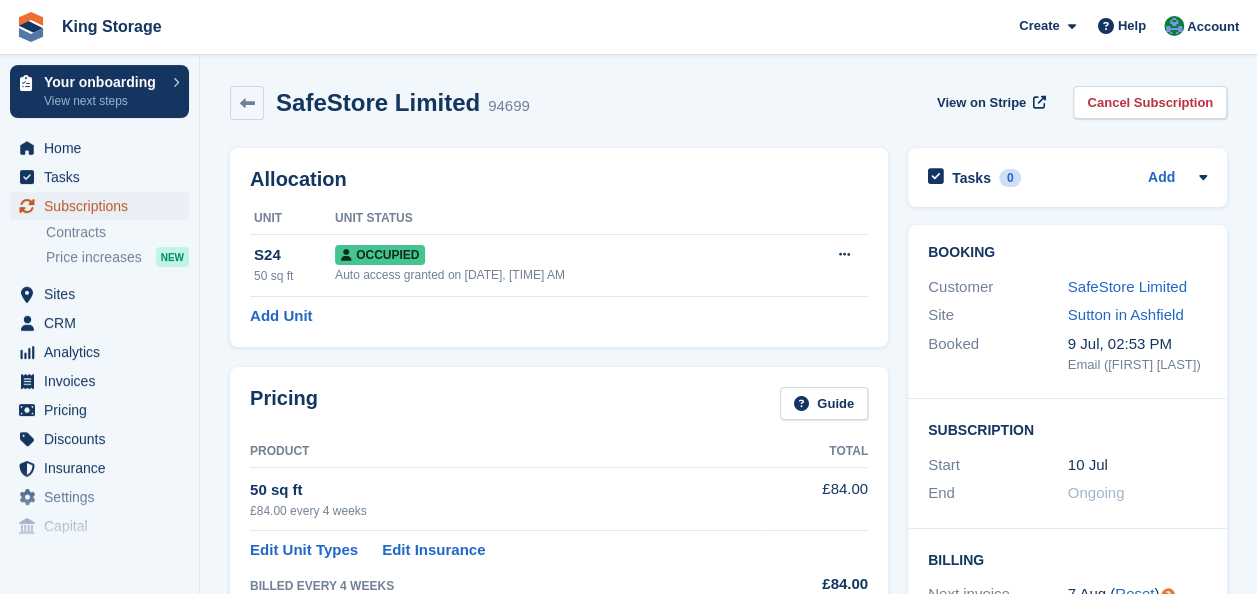 click on "Subscriptions" at bounding box center (104, 206) 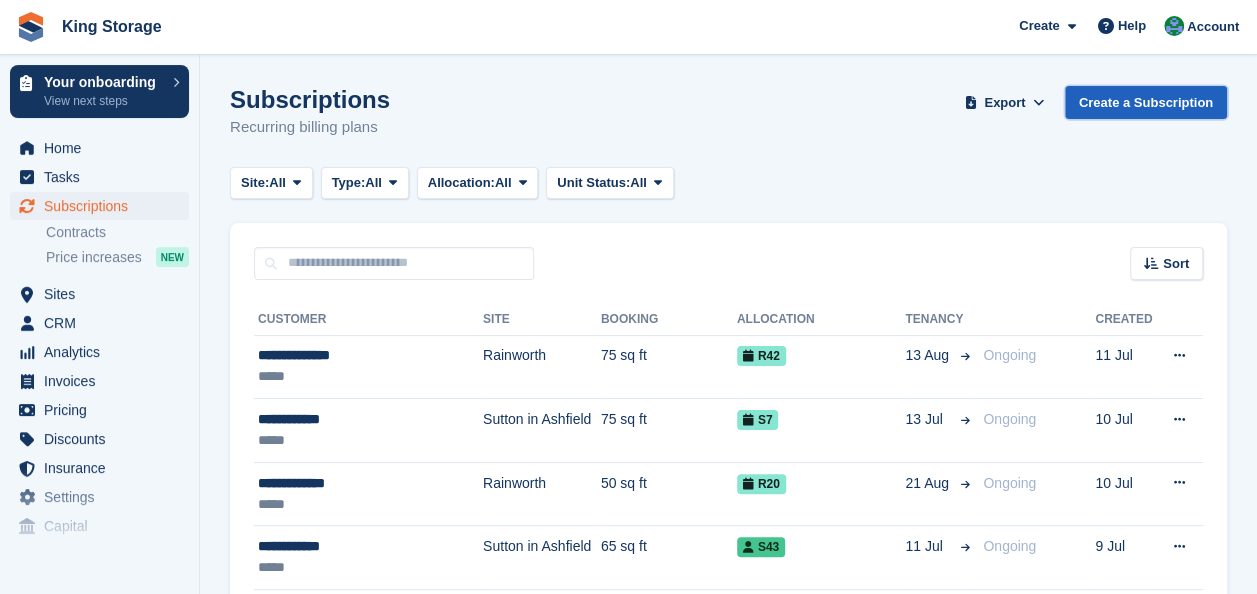 click on "Create a Subscription" at bounding box center [1146, 102] 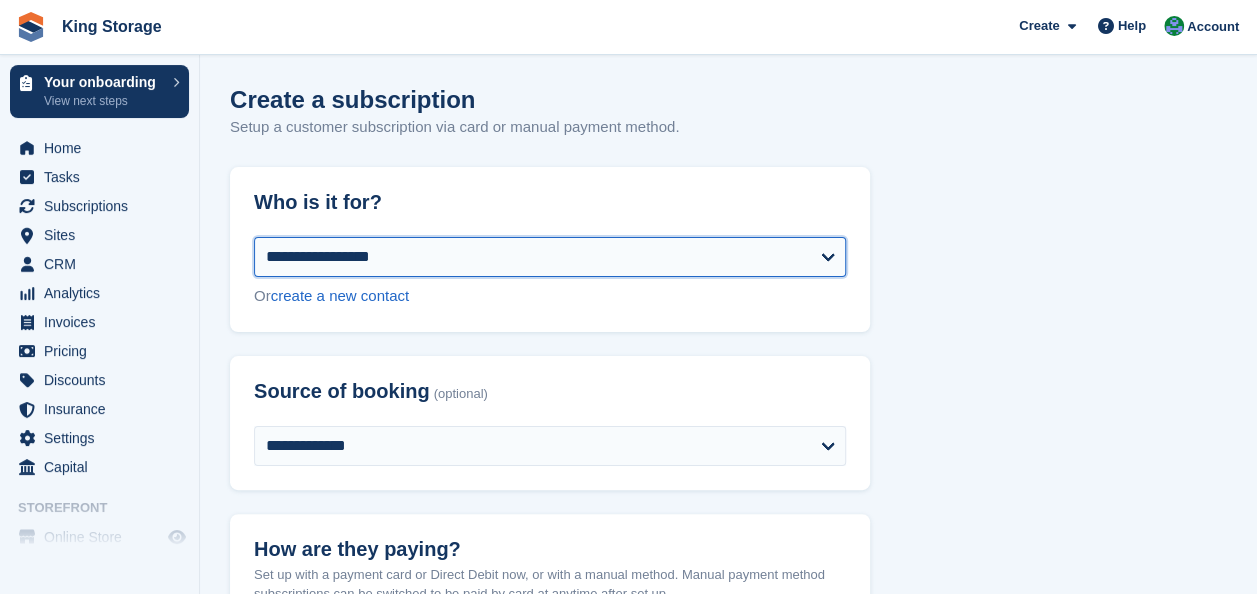 click on "**********" at bounding box center (550, 257) 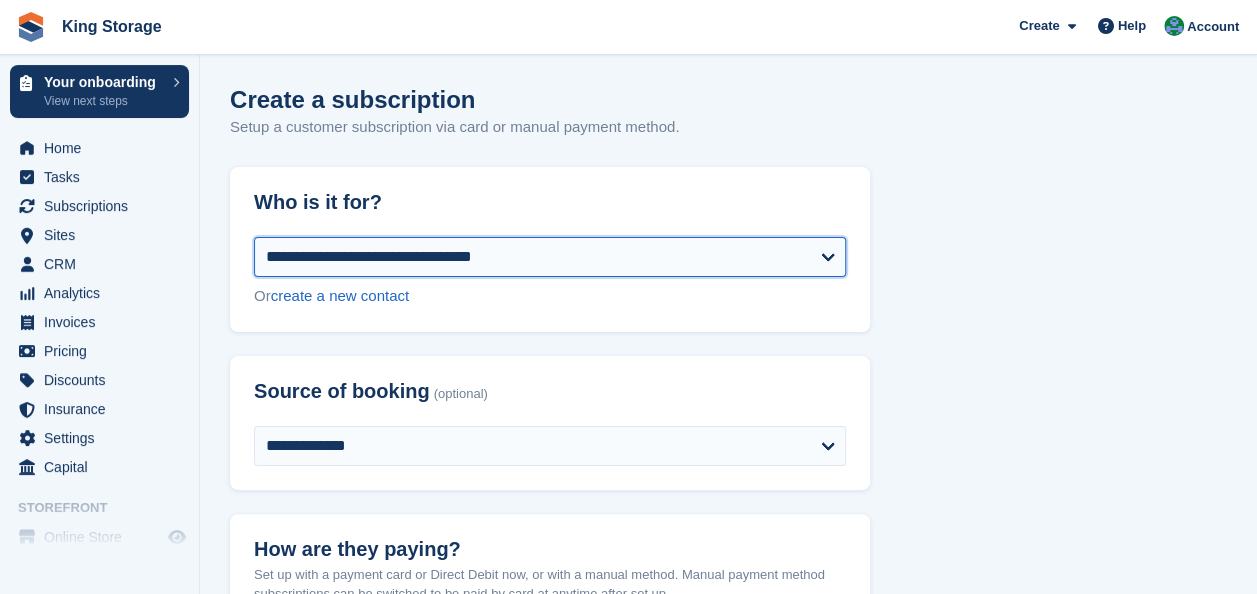 click on "**********" at bounding box center [550, 257] 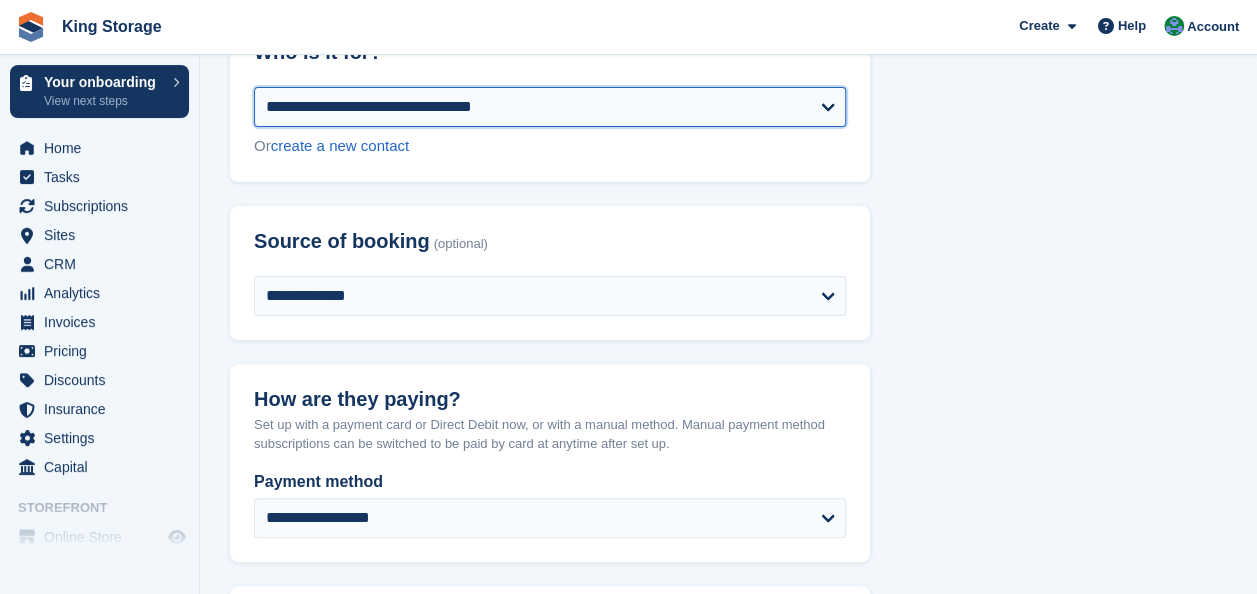 scroll, scrollTop: 200, scrollLeft: 0, axis: vertical 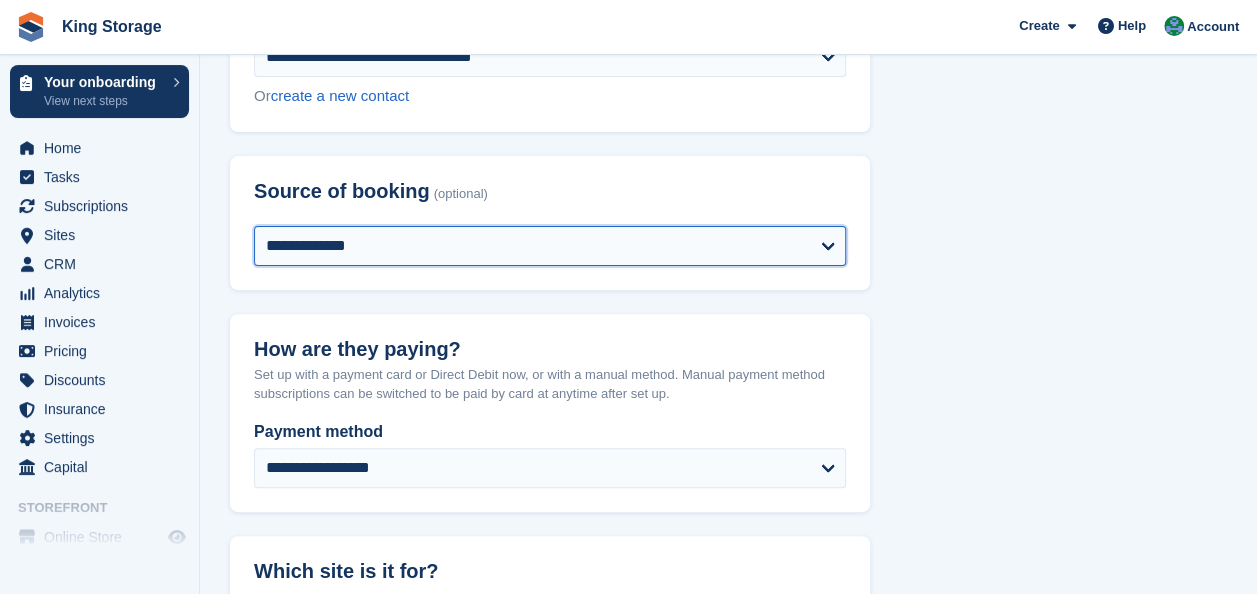click on "**********" at bounding box center [550, 246] 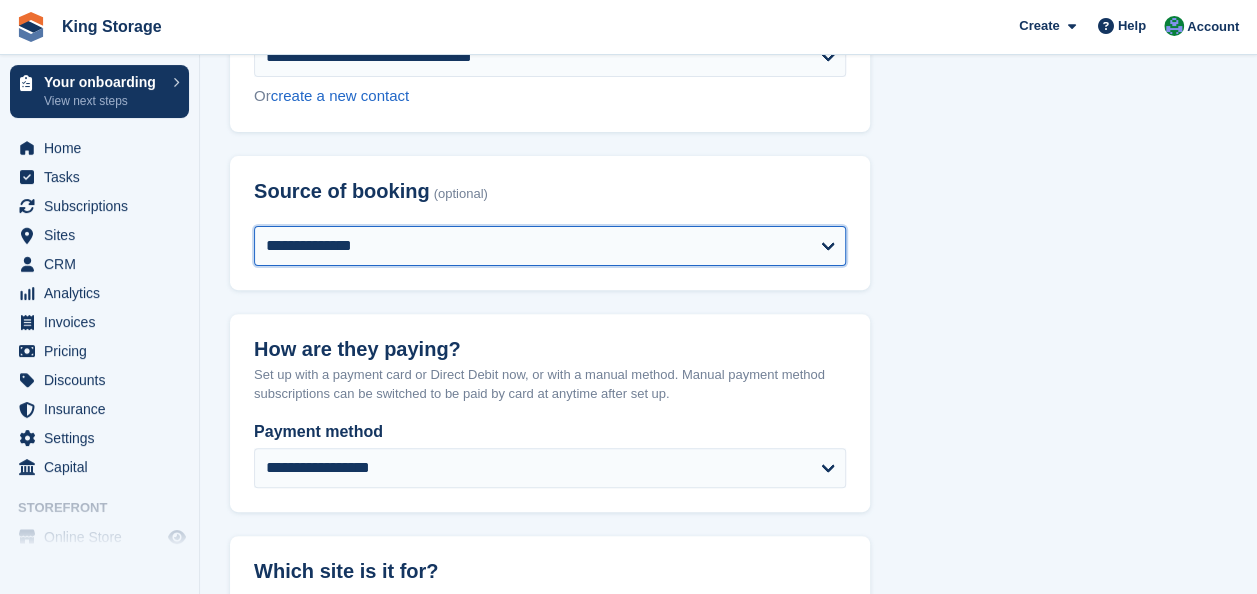 click on "**********" at bounding box center [550, 246] 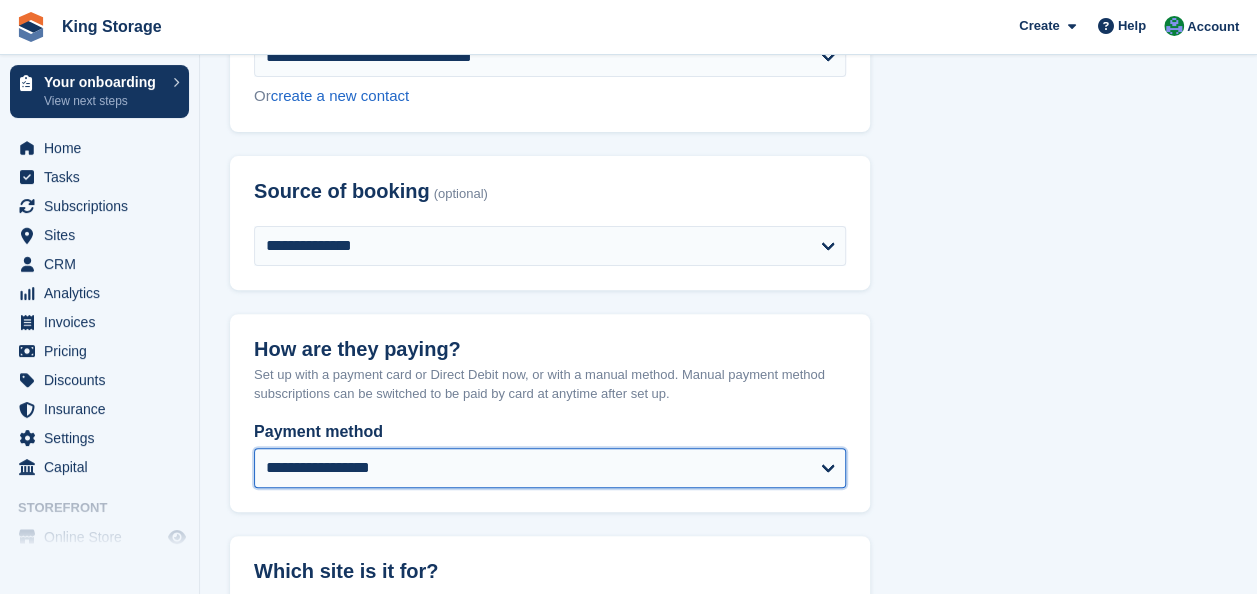 click on "**********" at bounding box center (550, 468) 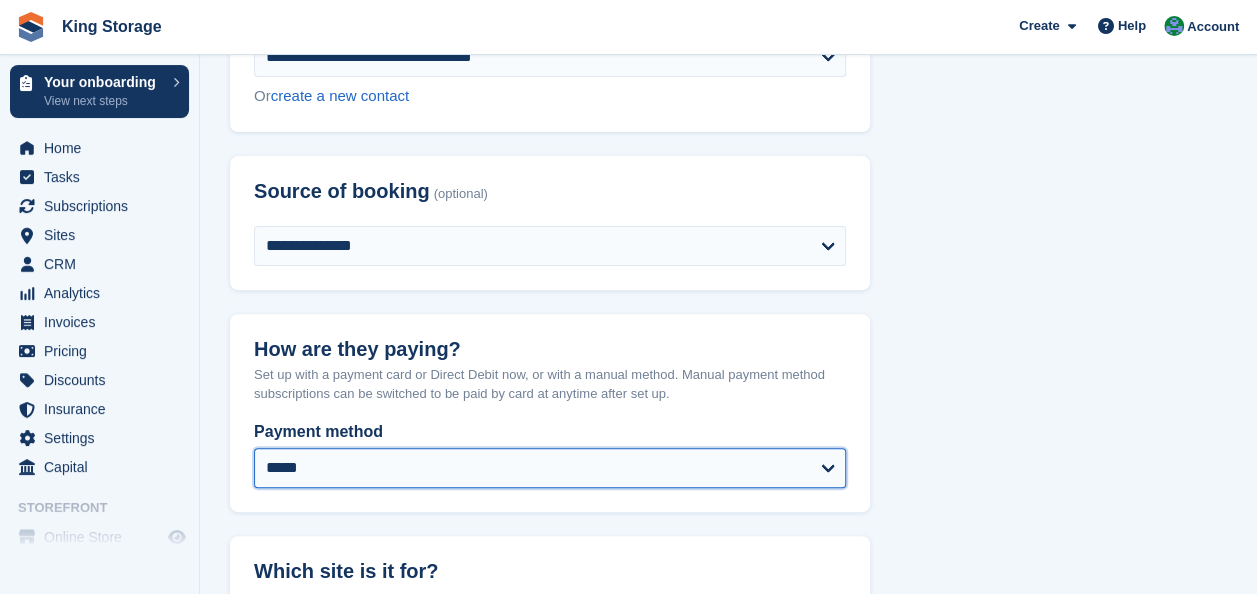 click on "**********" at bounding box center (550, 468) 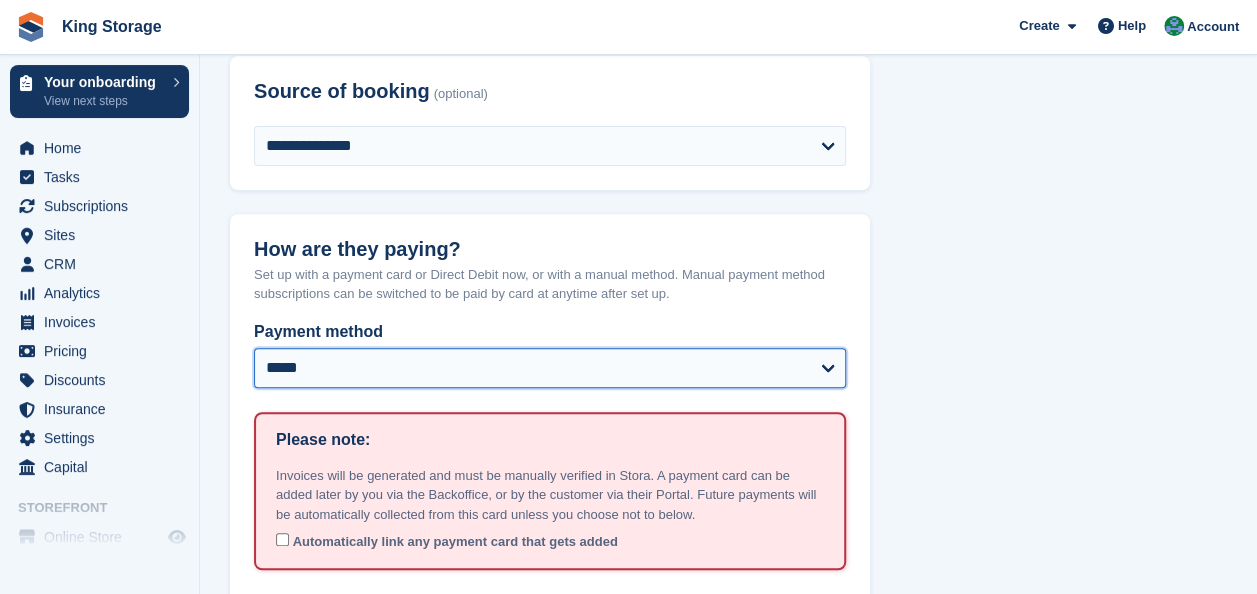 scroll, scrollTop: 0, scrollLeft: 0, axis: both 